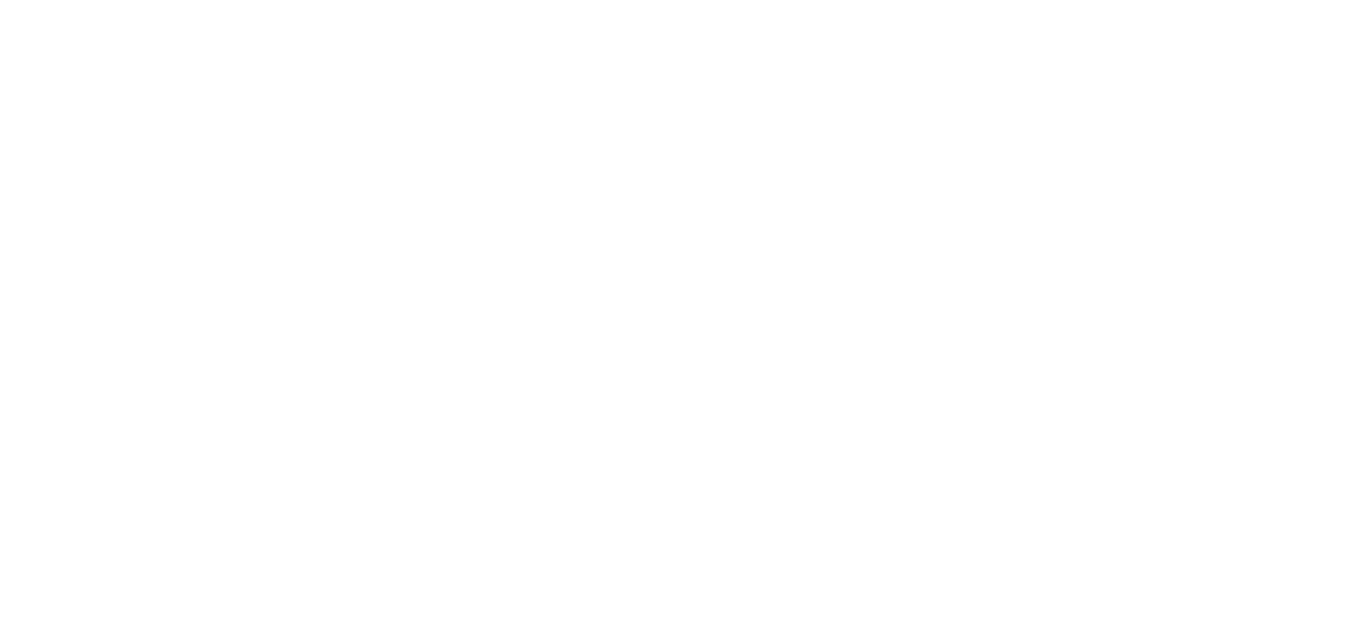 scroll, scrollTop: 0, scrollLeft: 0, axis: both 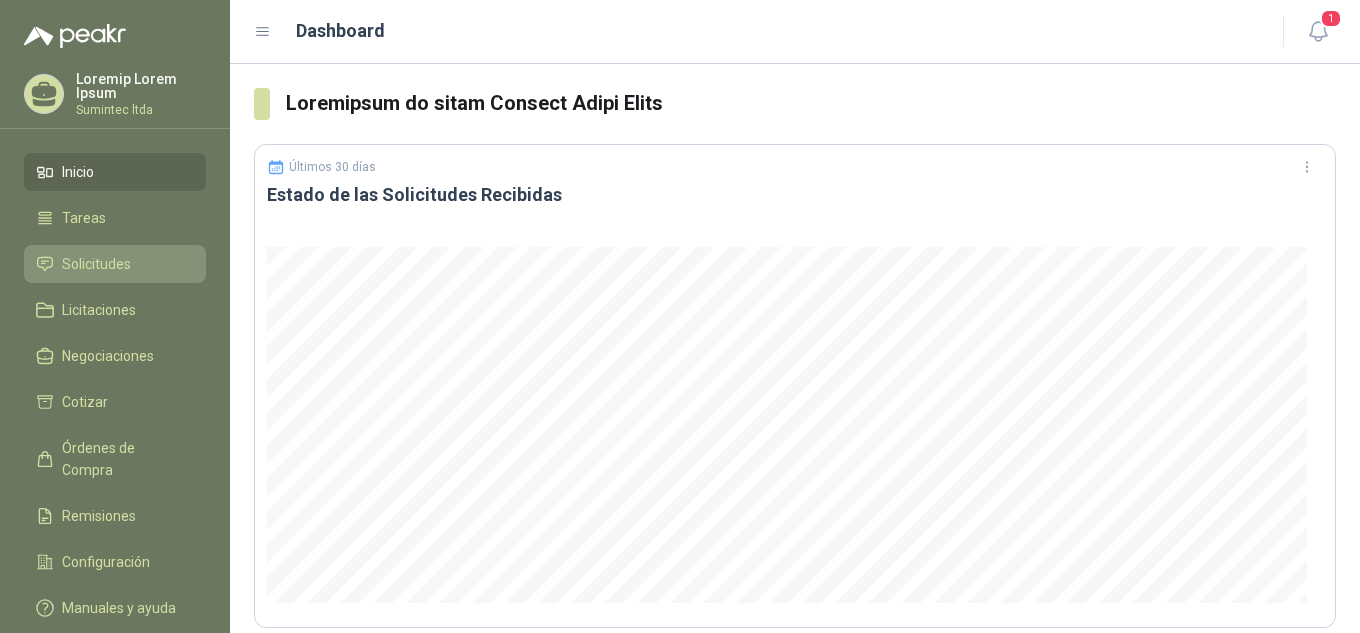 click on "Solicitudes" at bounding box center (115, 264) 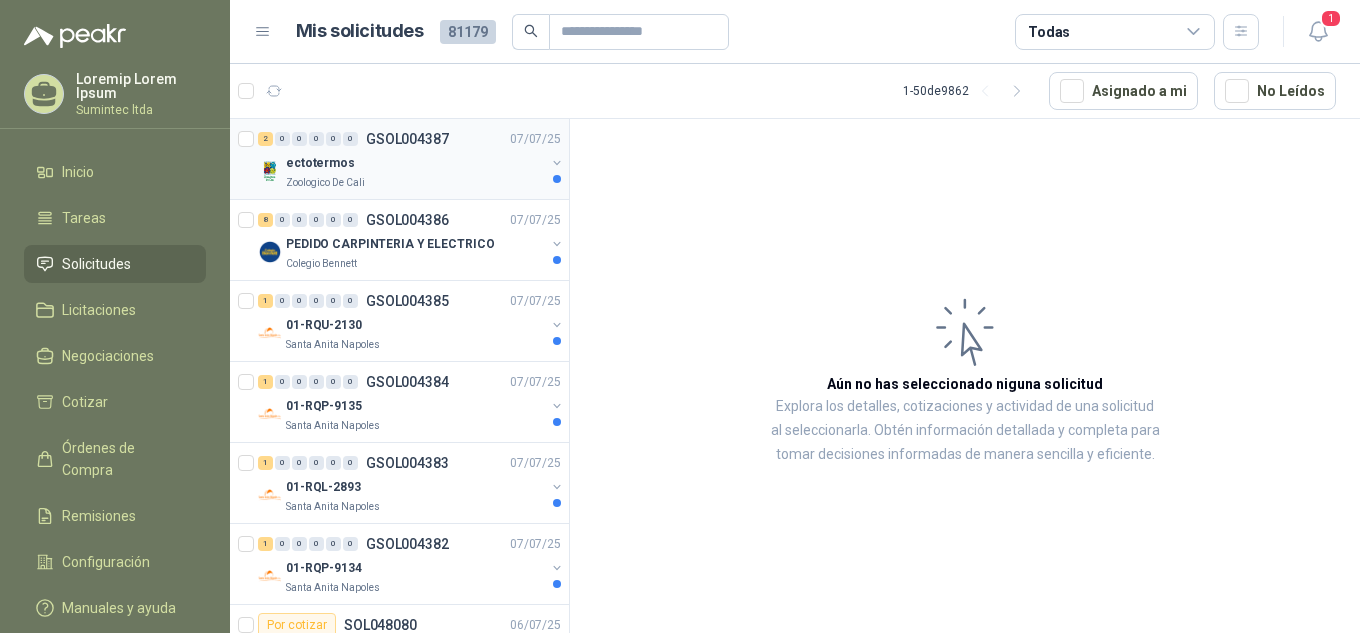 click on "ectotermos" at bounding box center [415, 163] 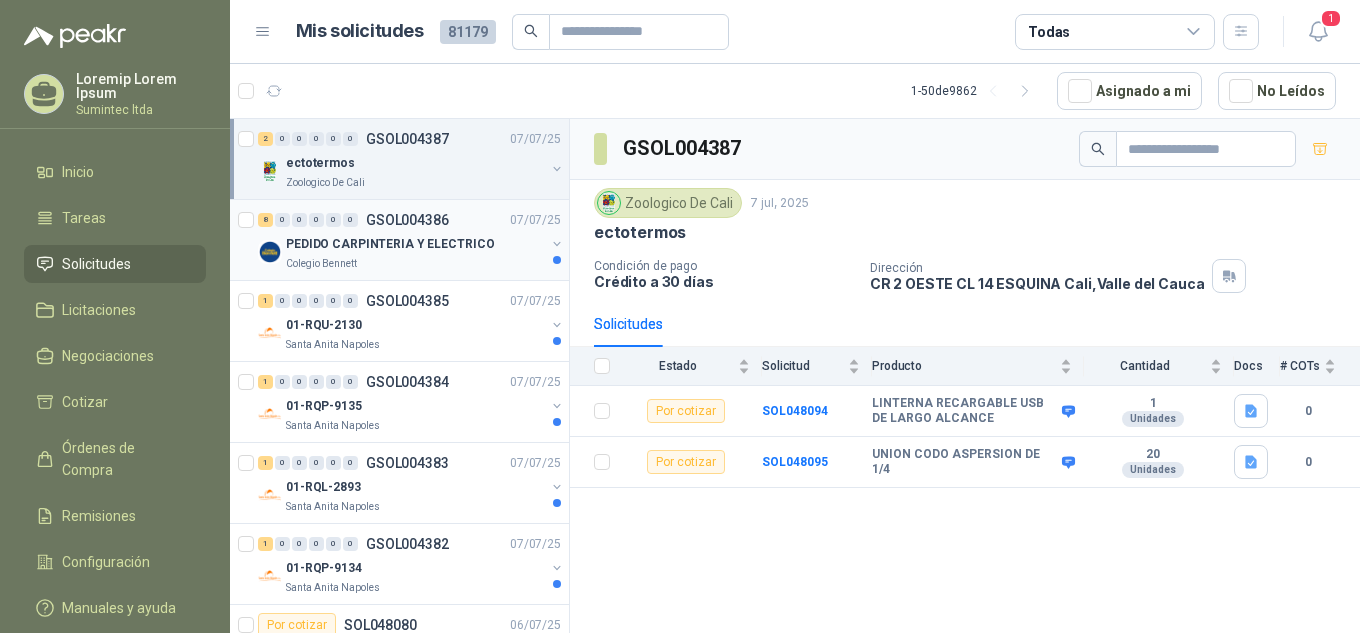 click on "PEDIDO CARPINTERIA Y ELECTRICO" at bounding box center [415, 244] 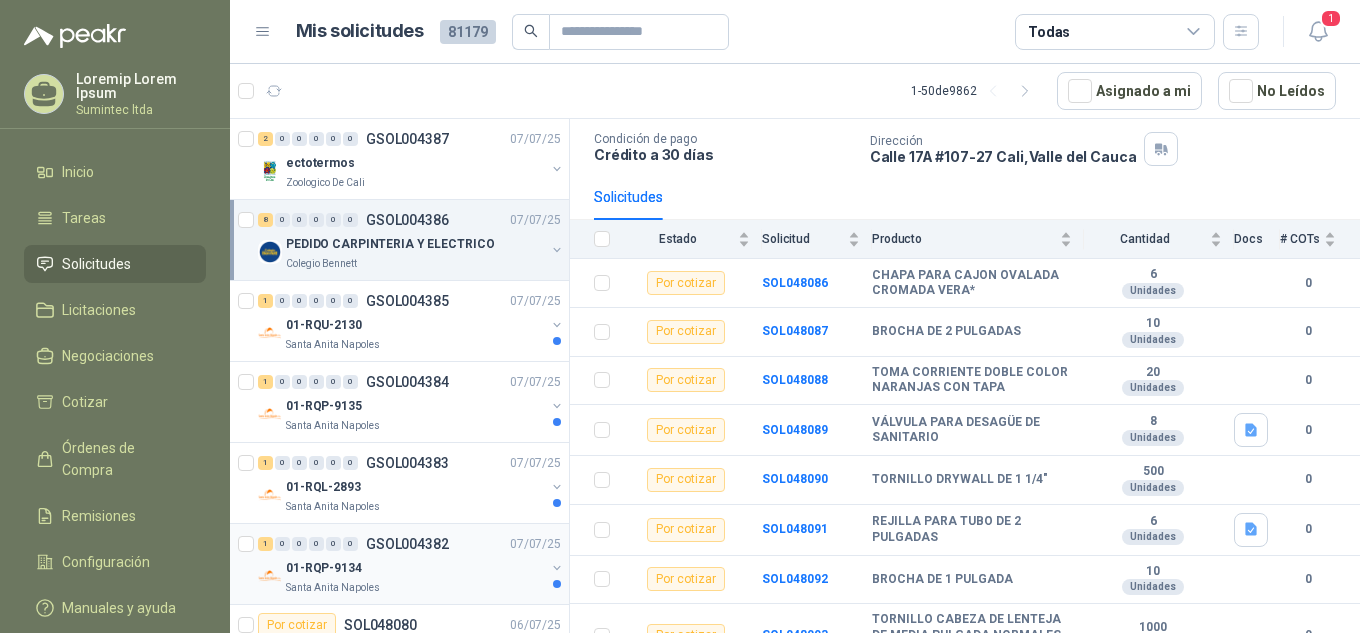 scroll, scrollTop: 155, scrollLeft: 0, axis: vertical 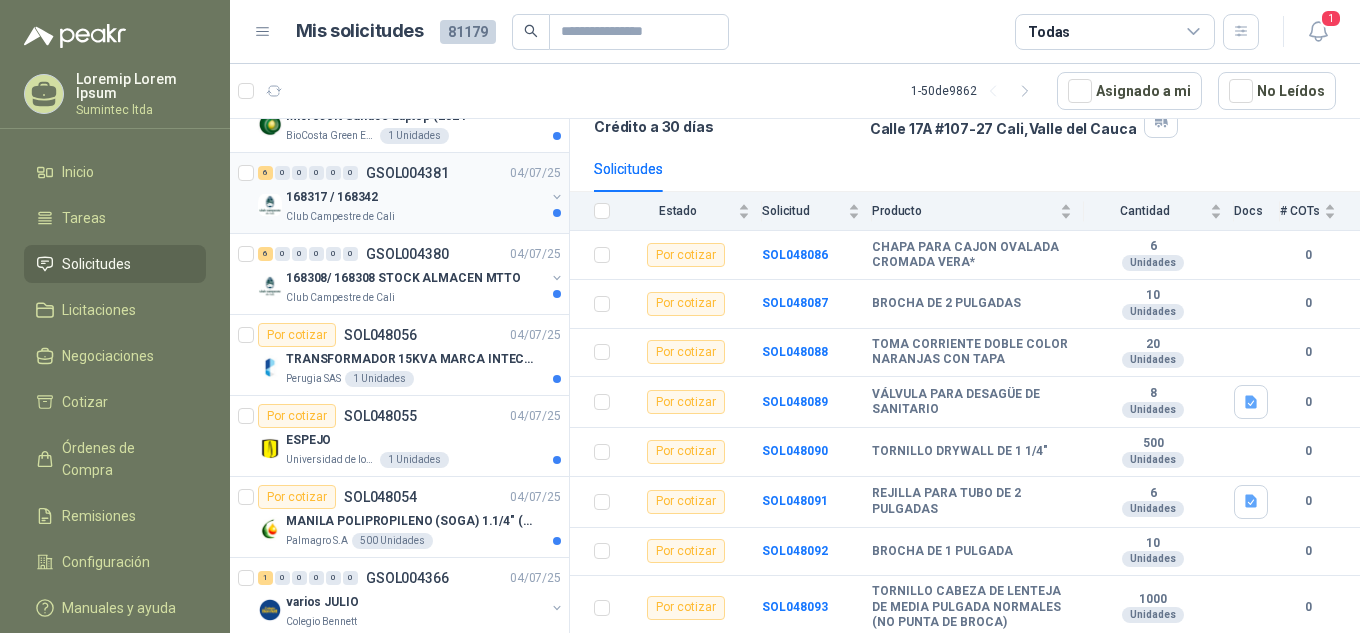click on "Club Campestre de Cali" at bounding box center (415, 217) 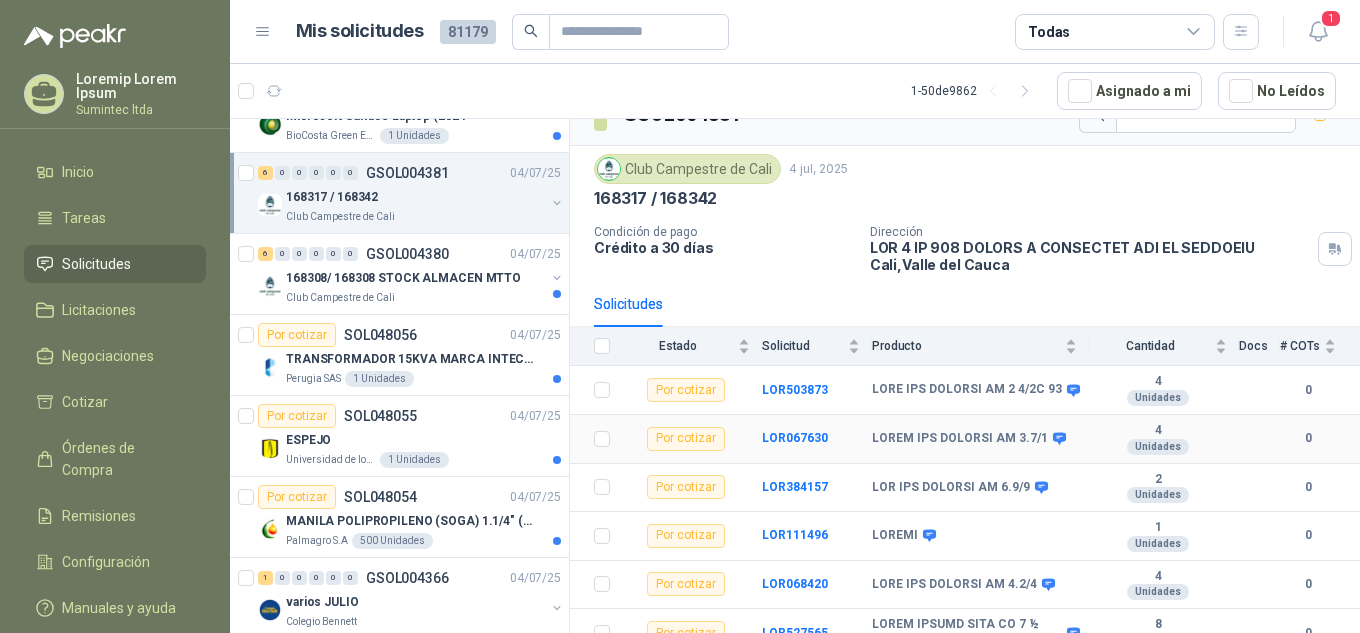 scroll, scrollTop: 52, scrollLeft: 0, axis: vertical 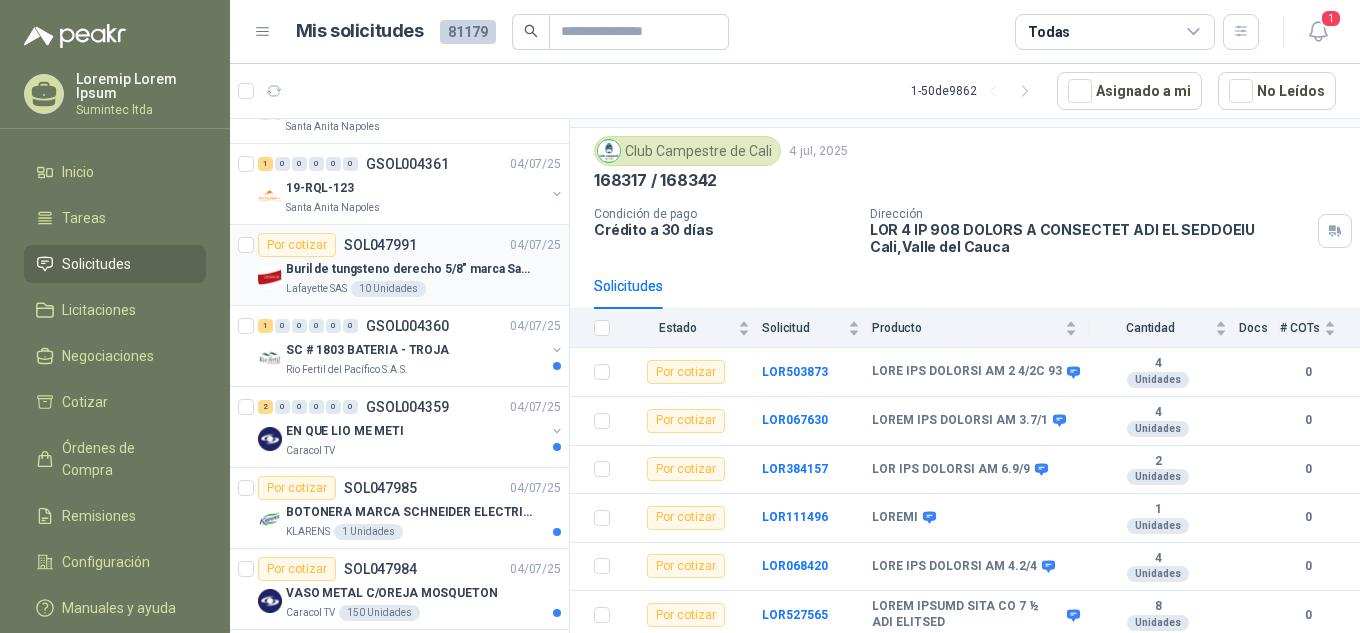 click on "Buril de tungsteno derecho 5/8" marca Sandvik" at bounding box center (410, 269) 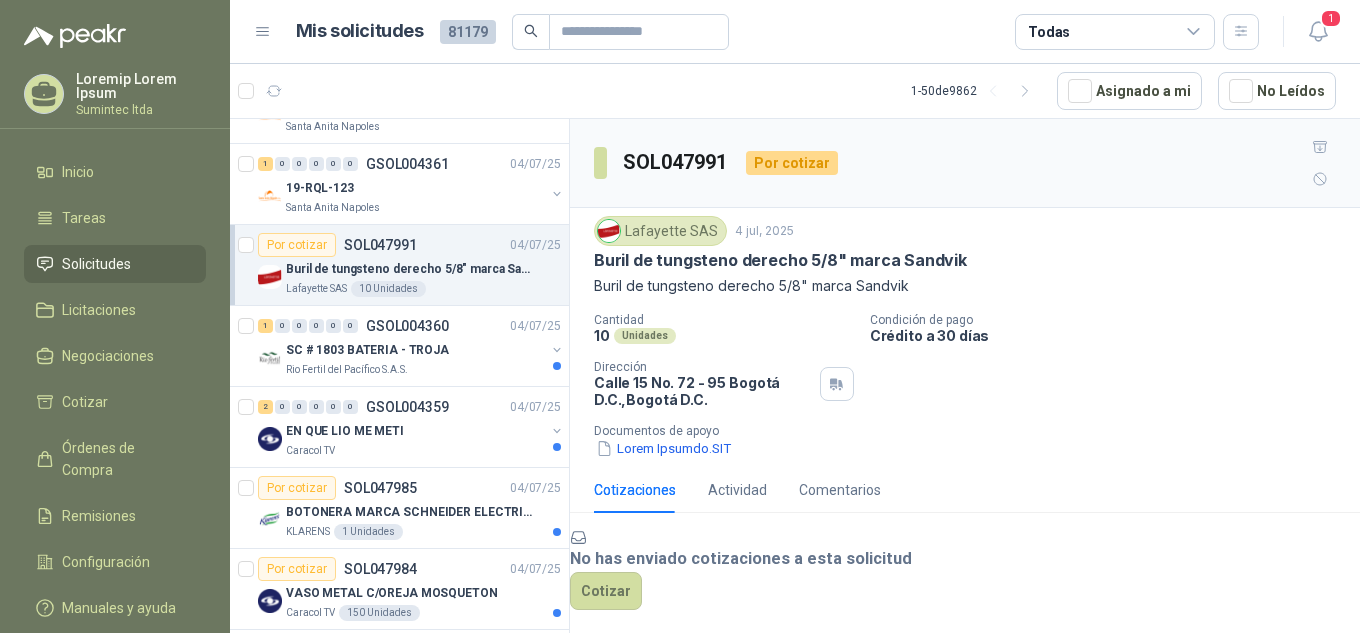 scroll, scrollTop: 100, scrollLeft: 0, axis: vertical 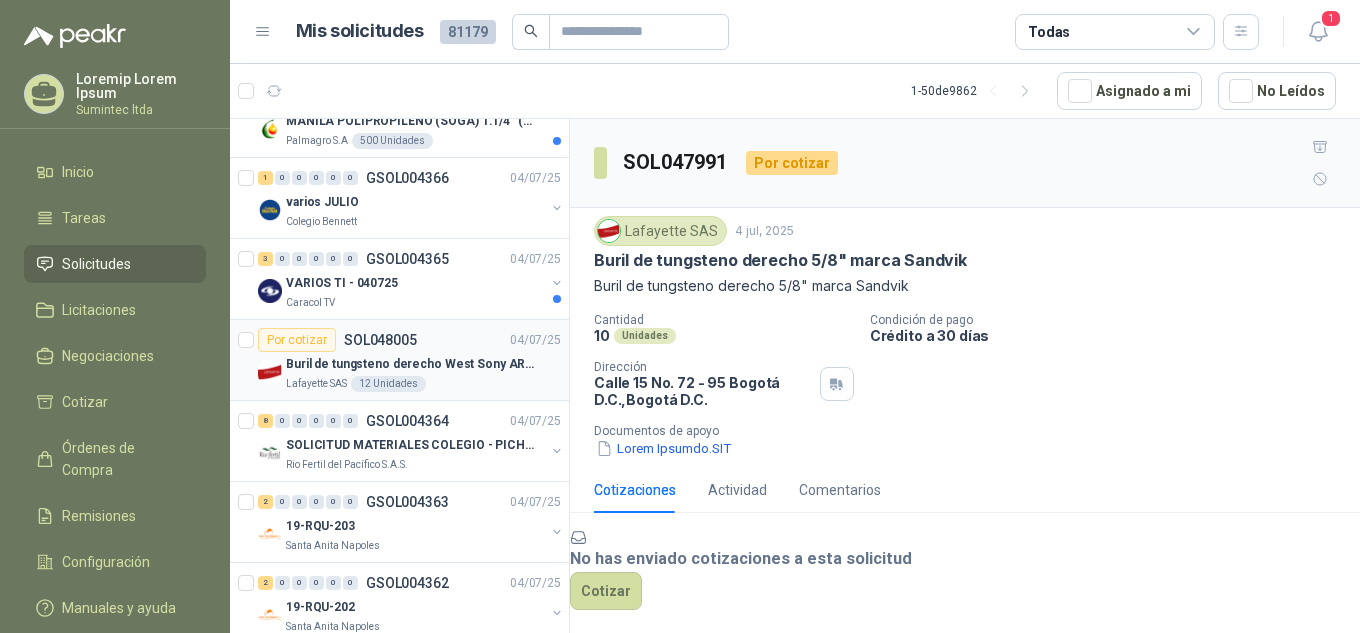 click on "99   Loremips" at bounding box center [388, 384] 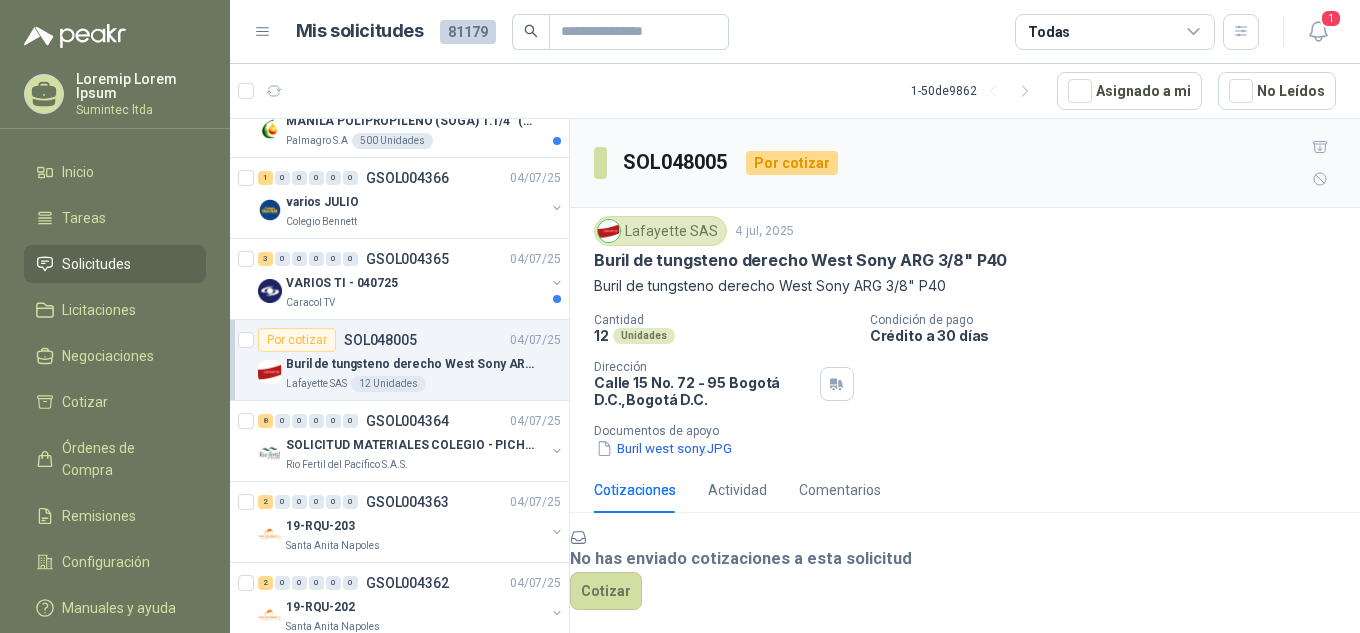 scroll, scrollTop: 112, scrollLeft: 0, axis: vertical 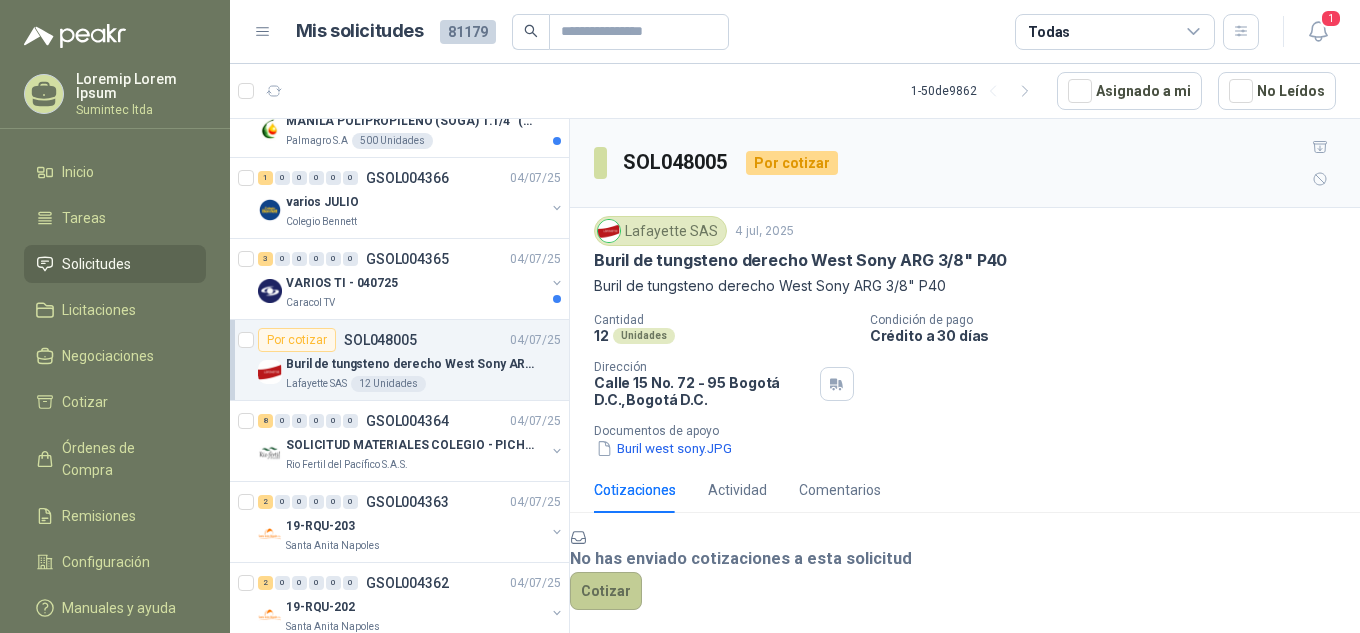 click on "Cotizar" at bounding box center [606, 591] 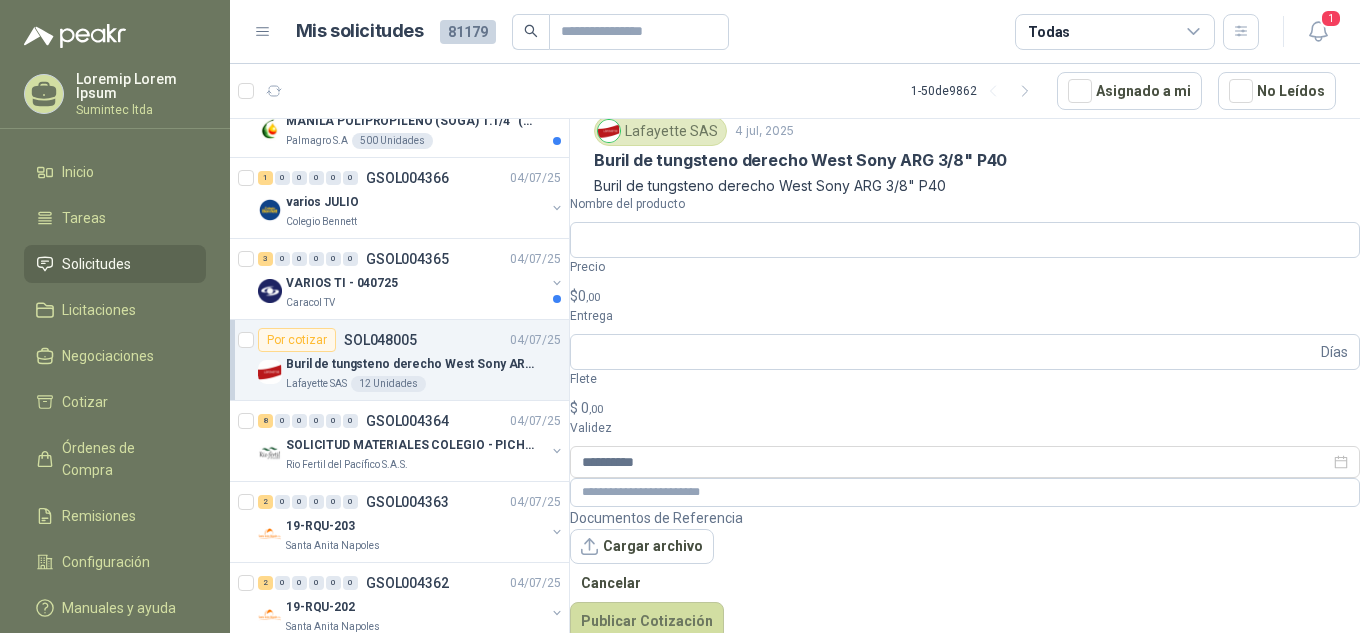 scroll, scrollTop: 99, scrollLeft: 0, axis: vertical 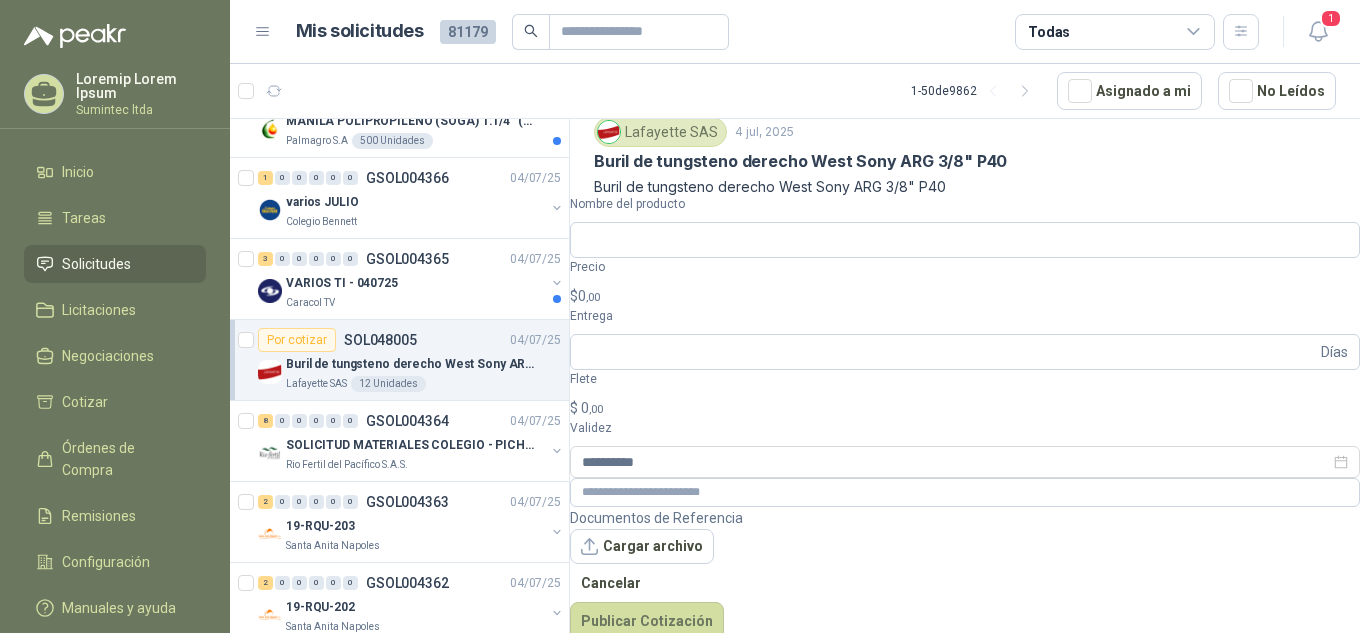 click on "Buril de tungsteno derecho West Sony ARG 3/8" P40" at bounding box center [800, 161] 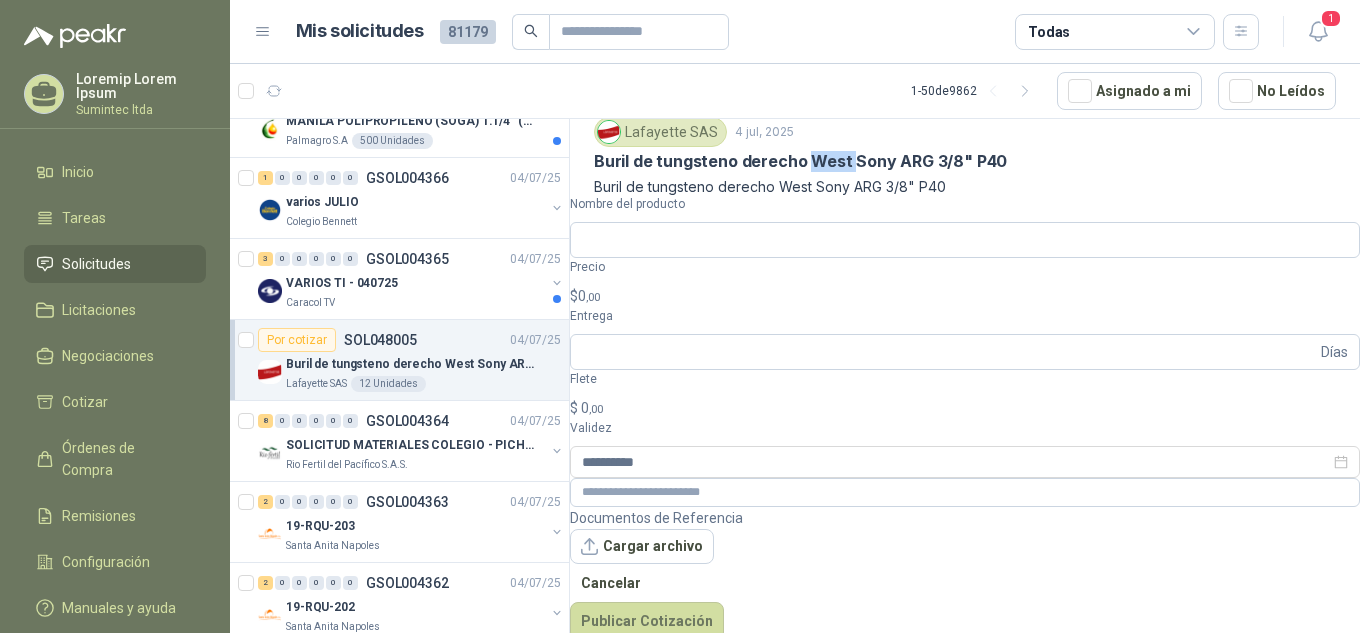 click on "Buril de tungsteno derecho West Sony ARG 3/8" P40" at bounding box center [800, 161] 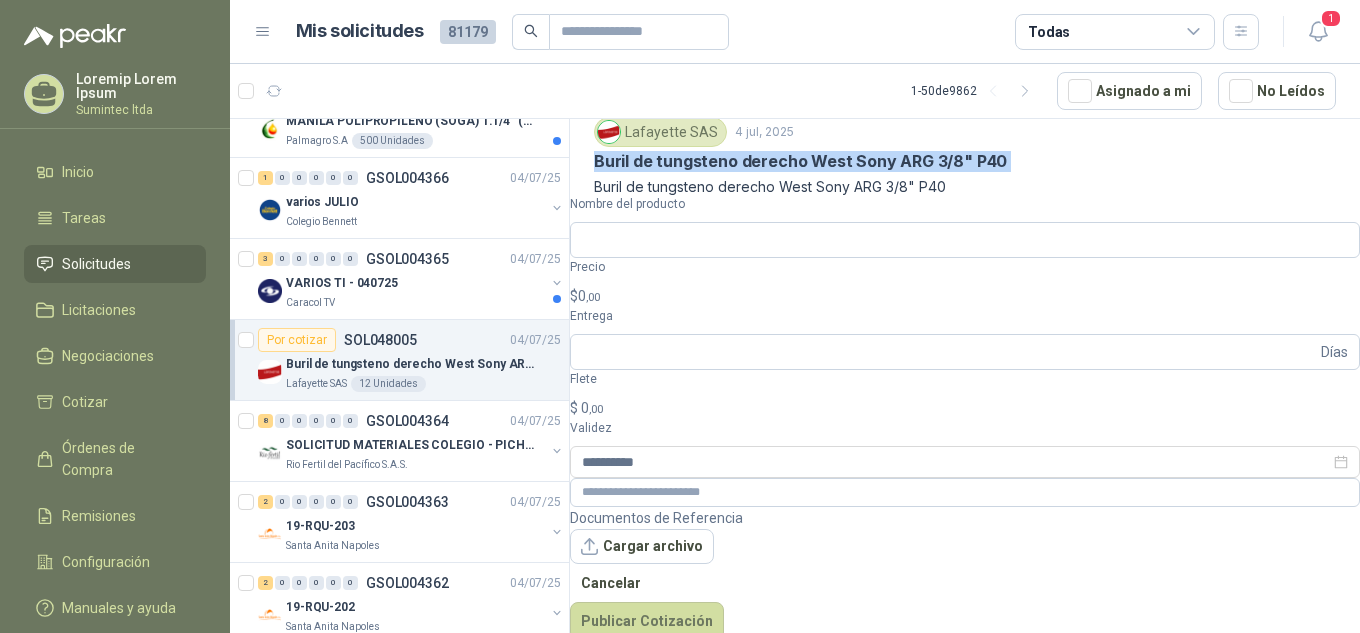 click on "Buril de tungsteno derecho West Sony ARG 3/8" P40" at bounding box center [800, 161] 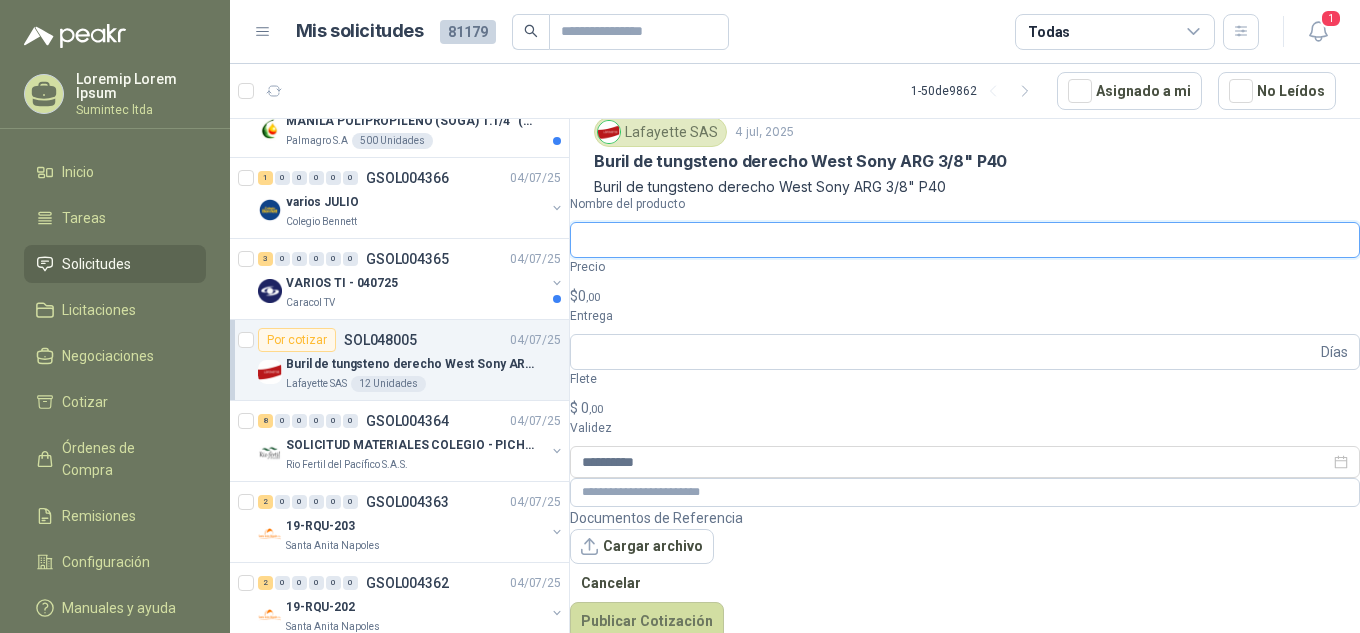 click on "Nombre del producto" at bounding box center (965, 240) 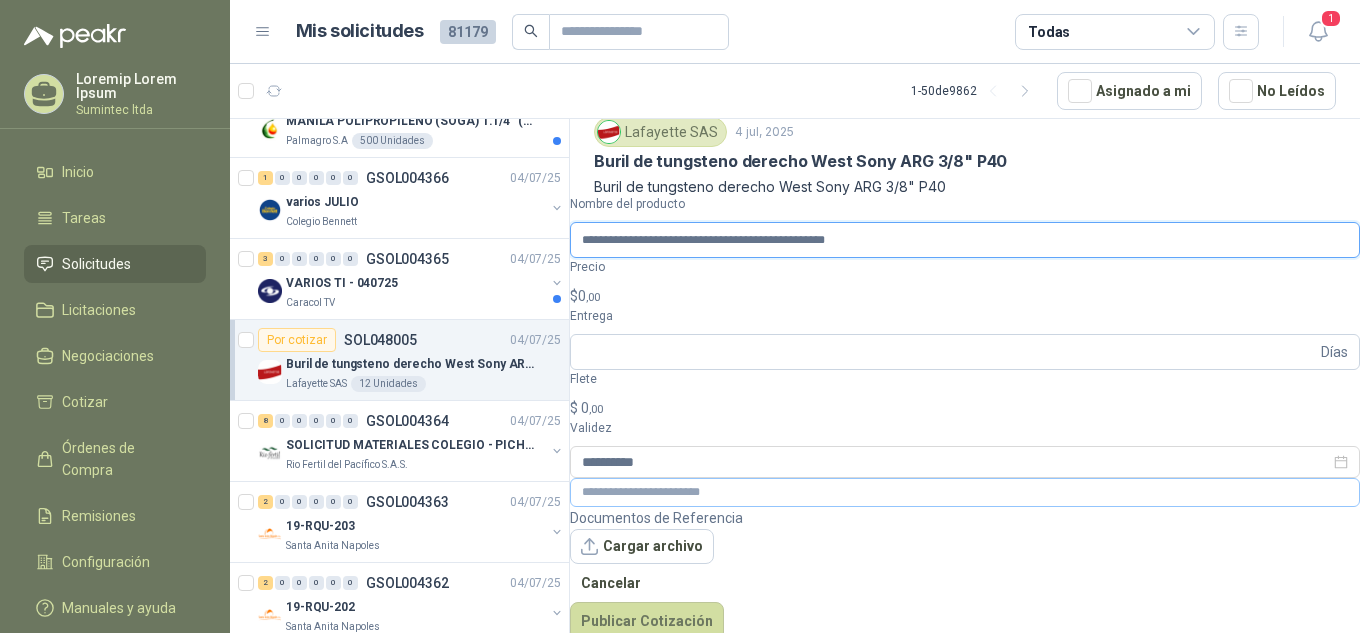 type on "**********" 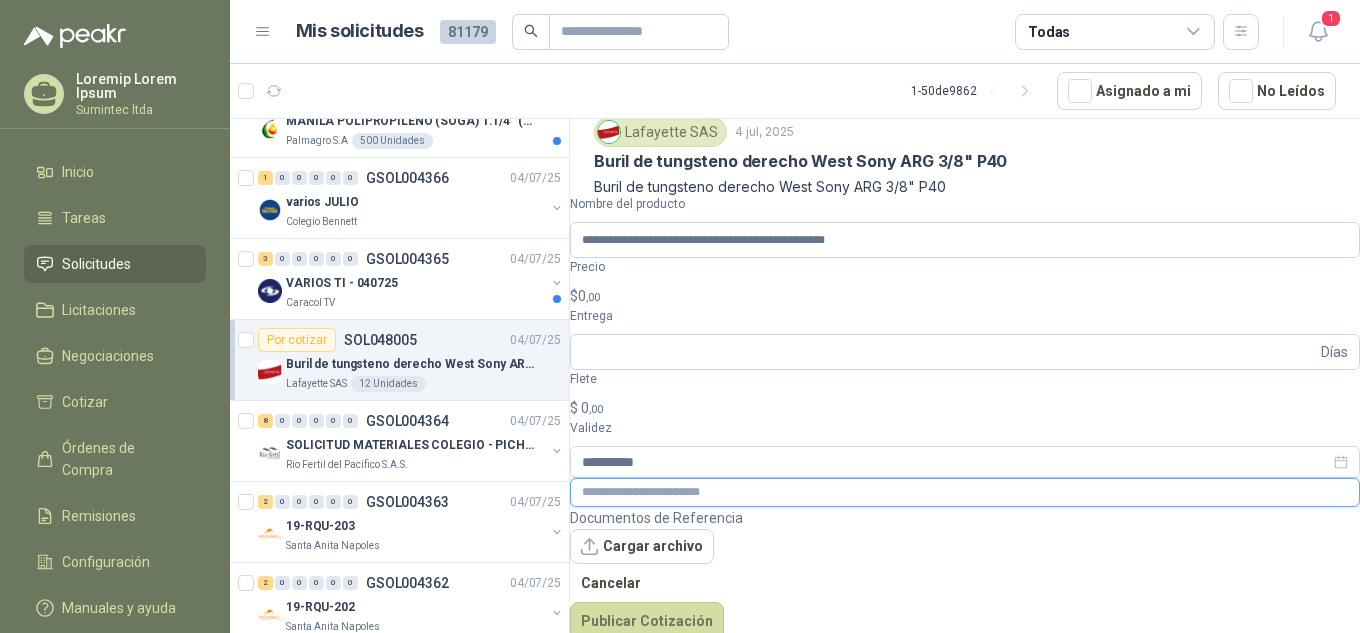 click at bounding box center [965, 492] 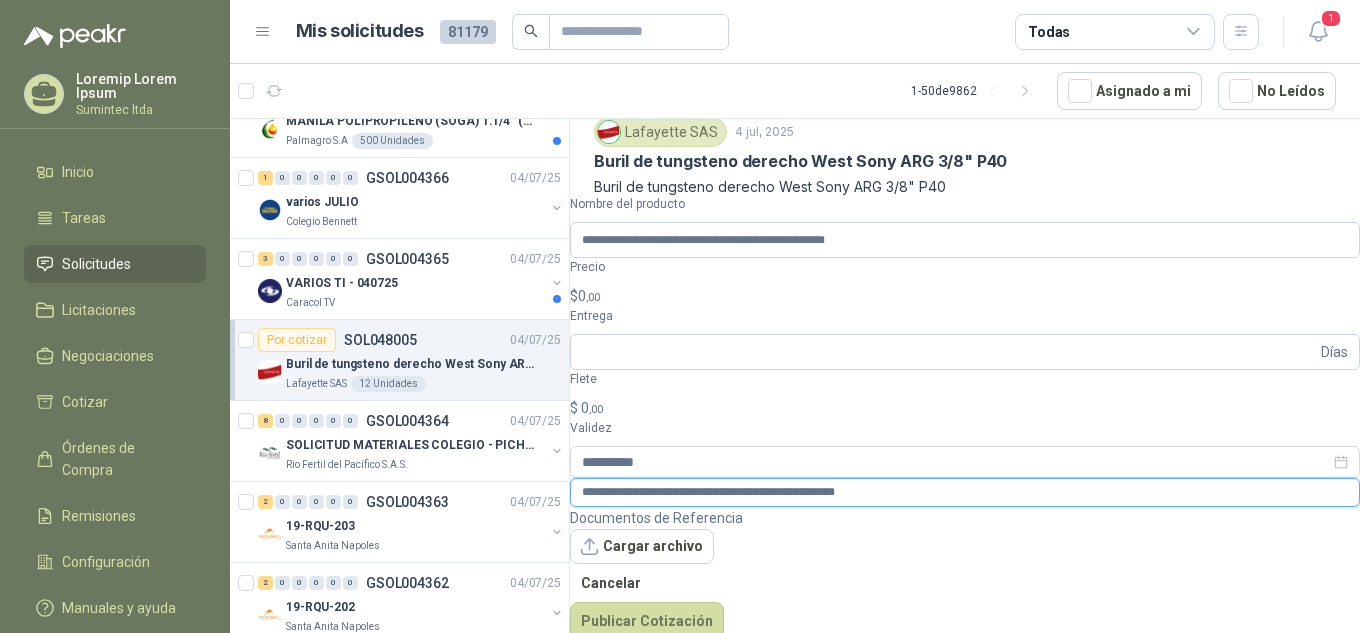 scroll, scrollTop: 112, scrollLeft: 0, axis: vertical 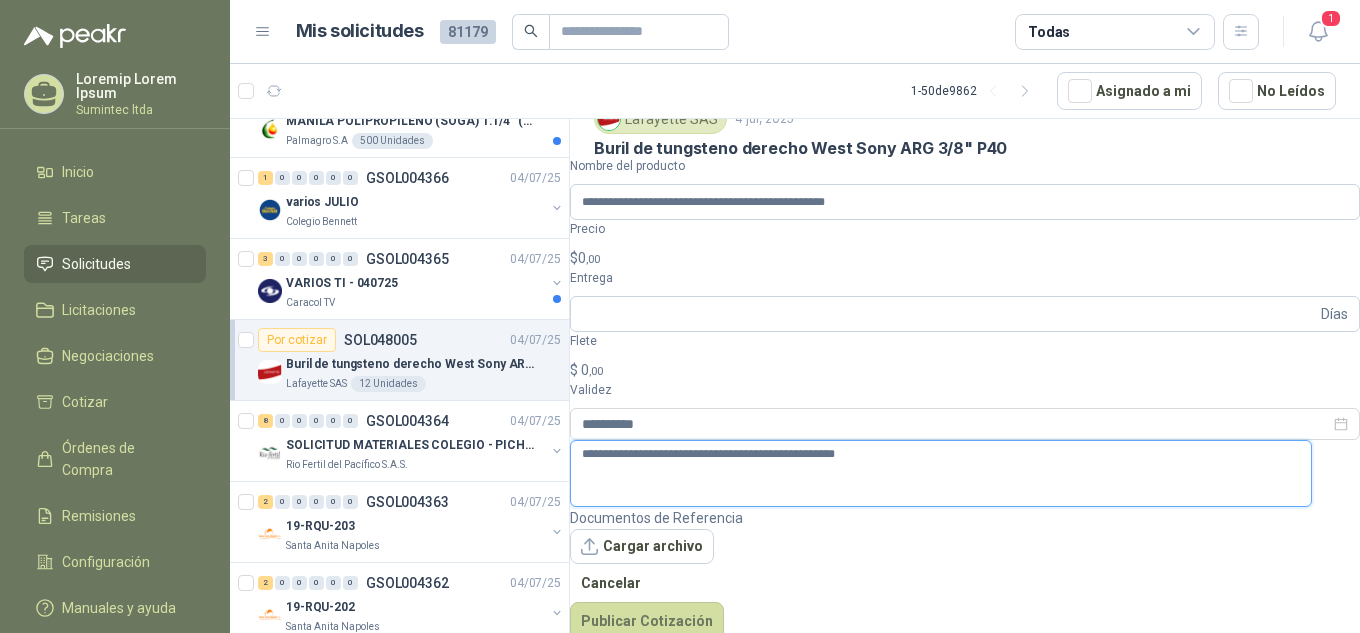 type on "**********" 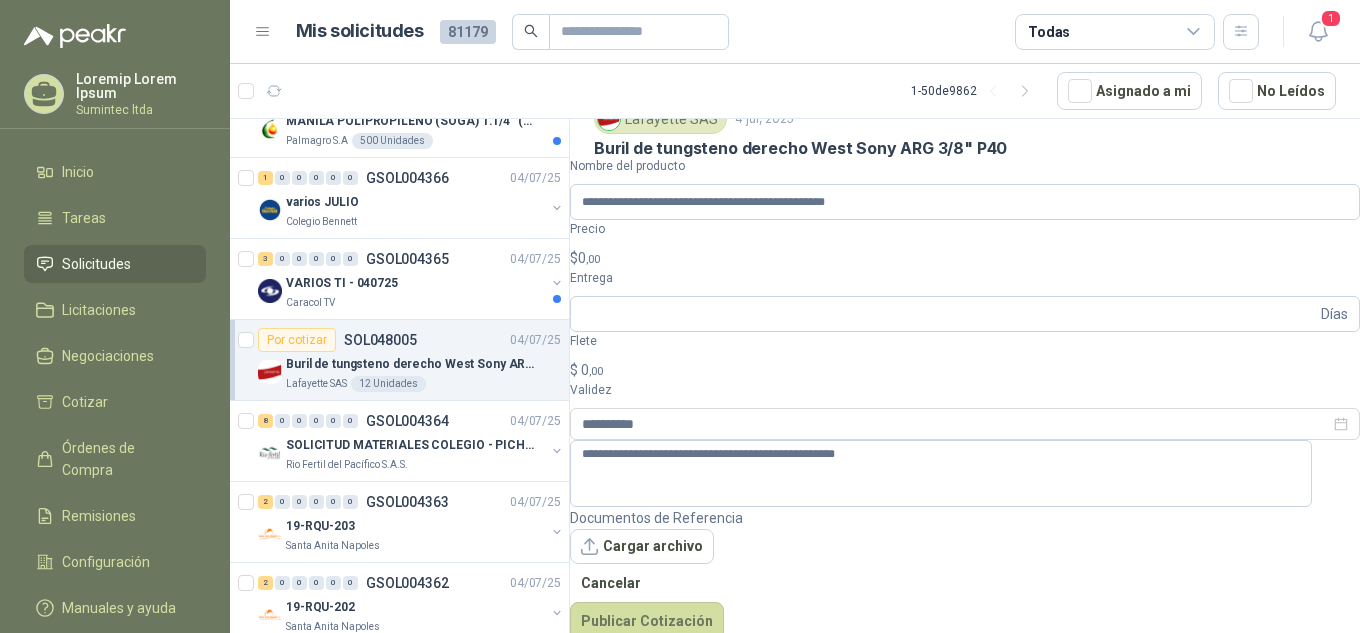 click on "$  0 ,00" at bounding box center [965, 258] 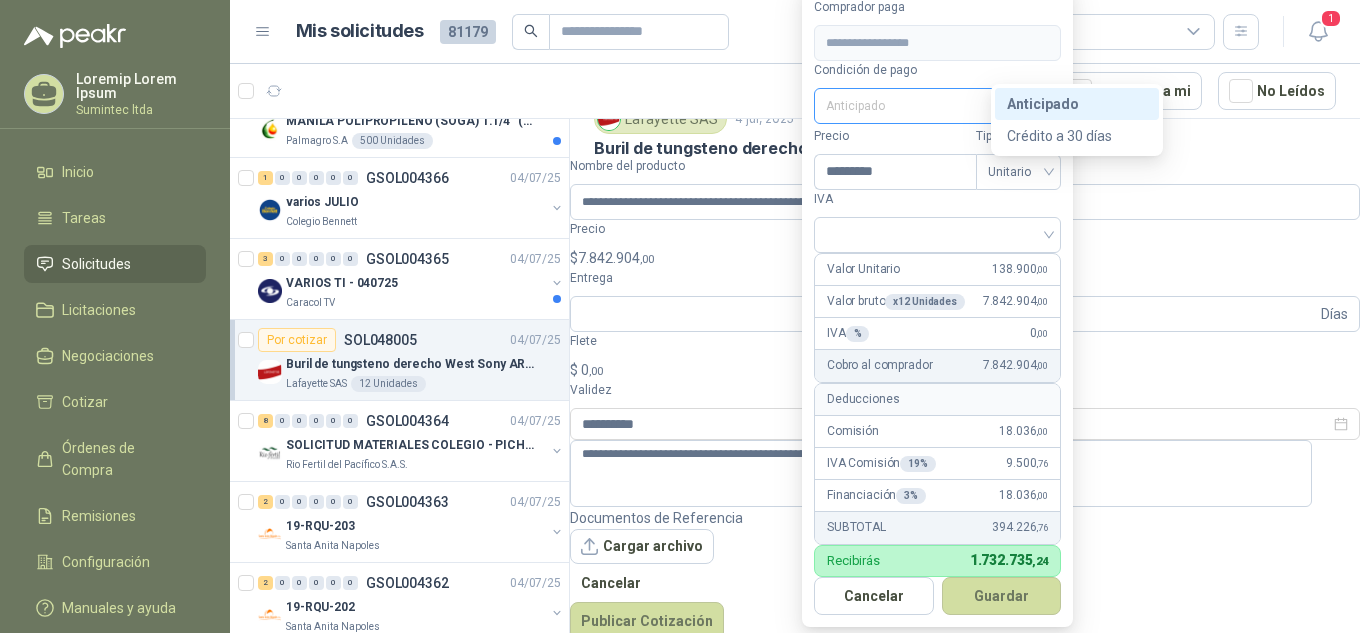 click on "Anticipado" at bounding box center (937, 106) 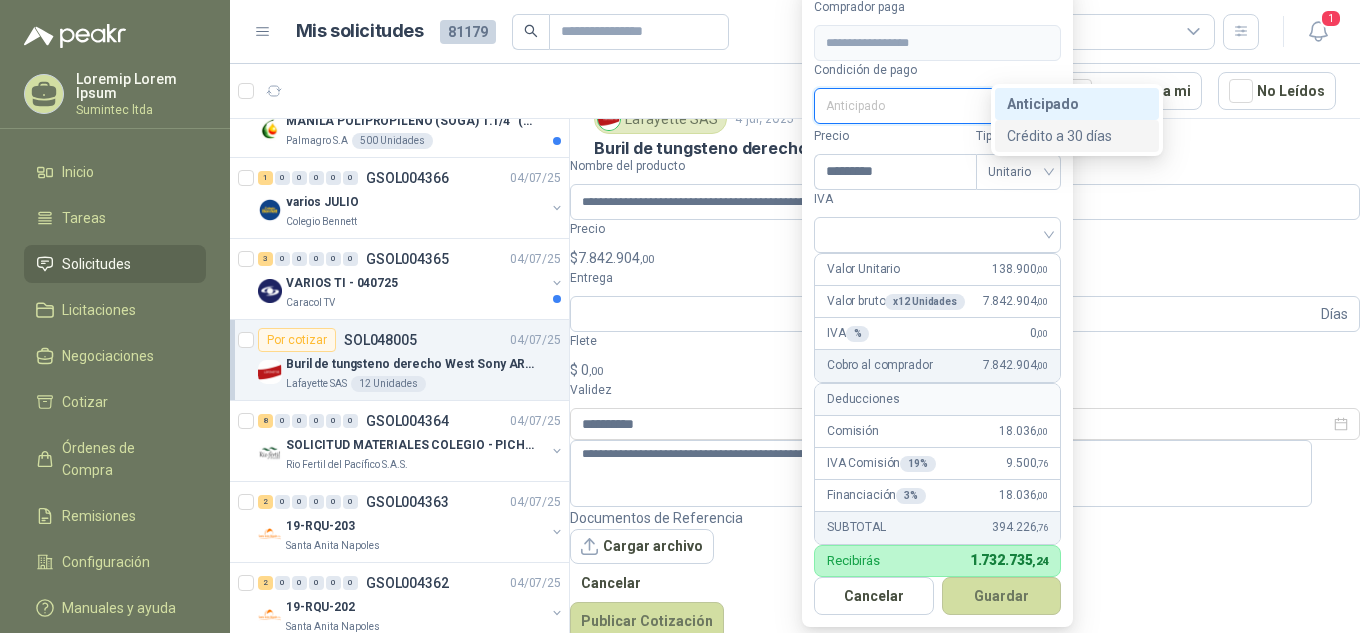 click on "Crédito a 30 días" at bounding box center (1077, 136) 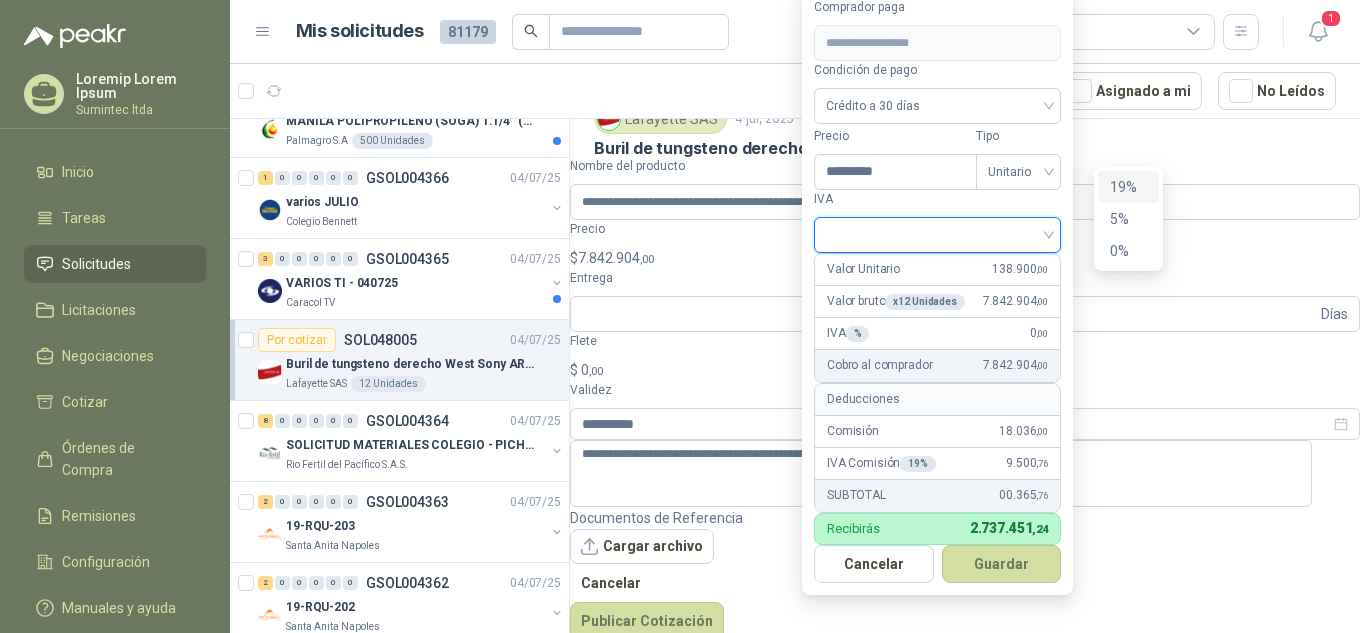 click at bounding box center (937, 233) 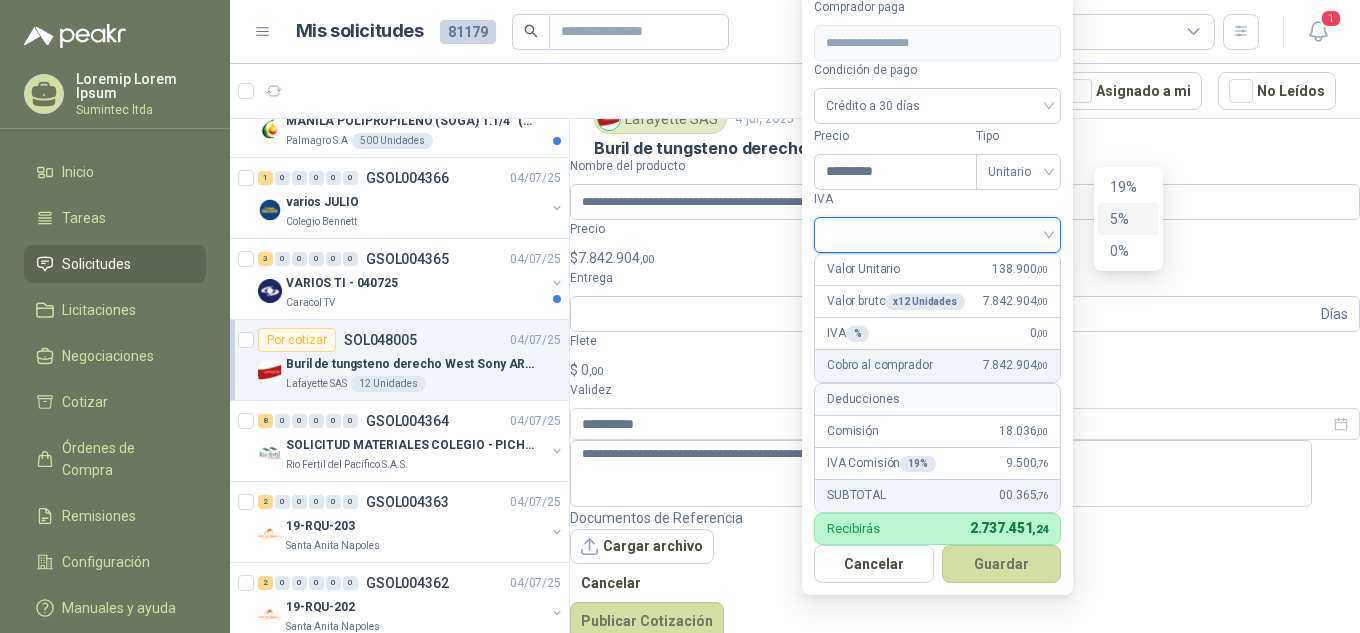 click on "5%" at bounding box center [0, 0] 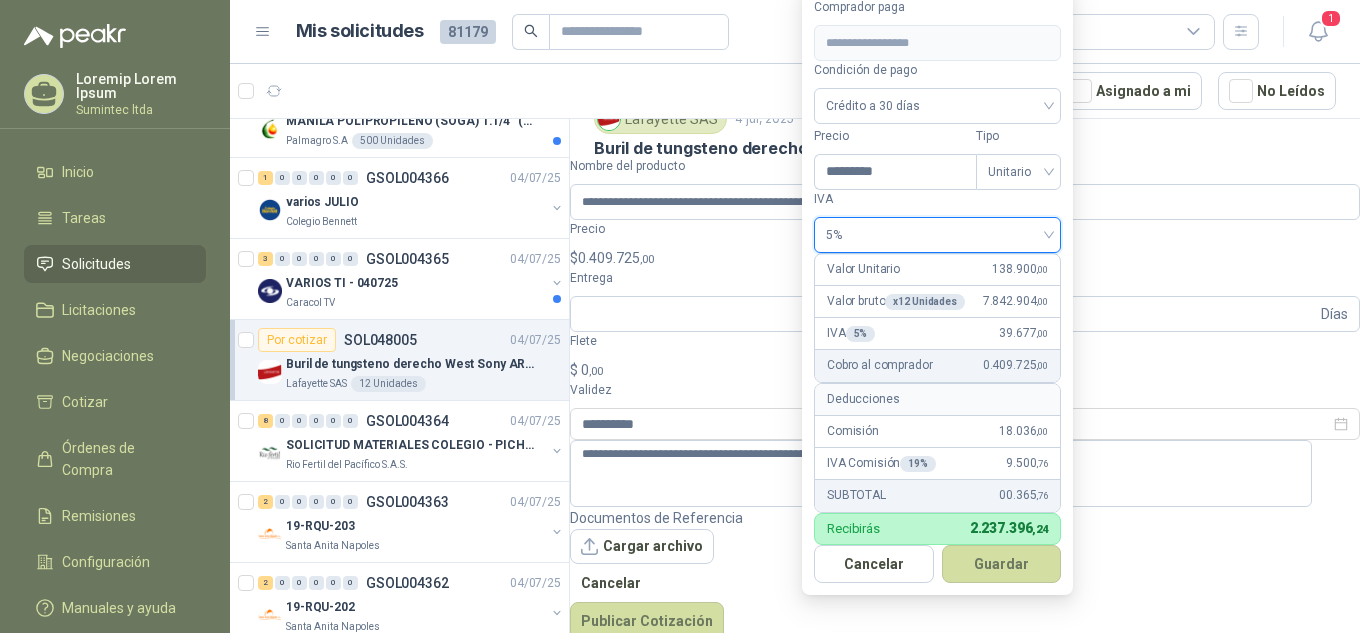click on "5%" at bounding box center (937, 235) 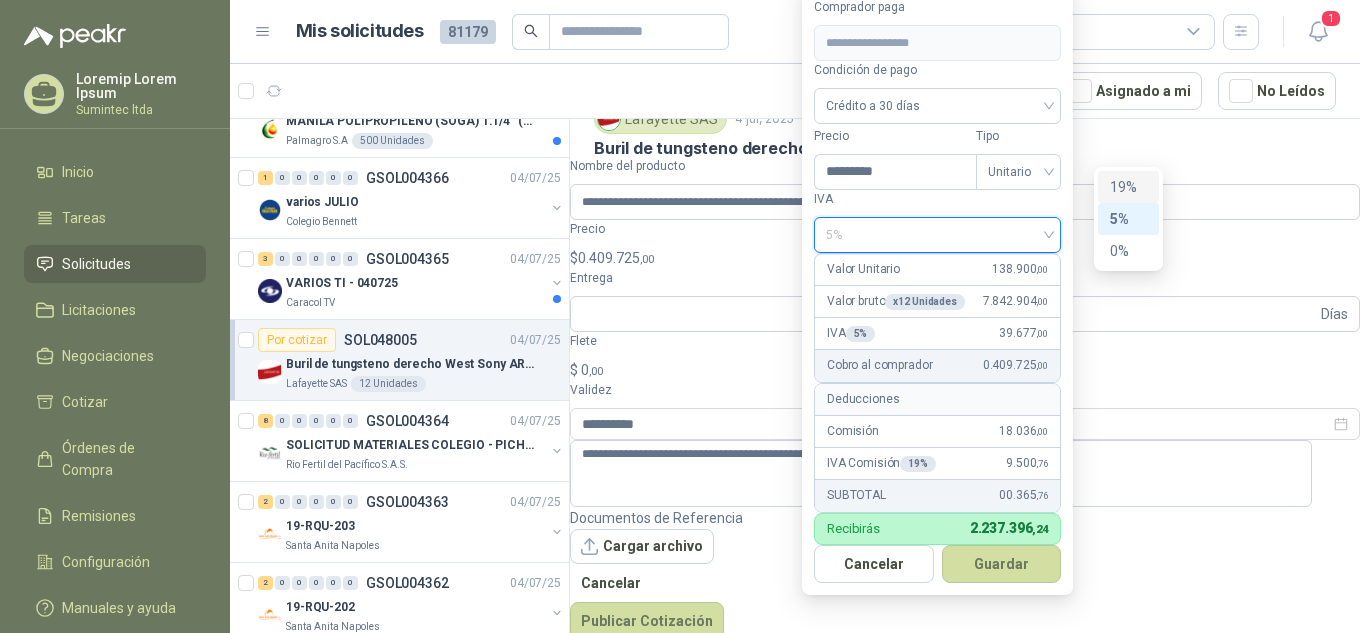click on "19%" at bounding box center (0, 0) 